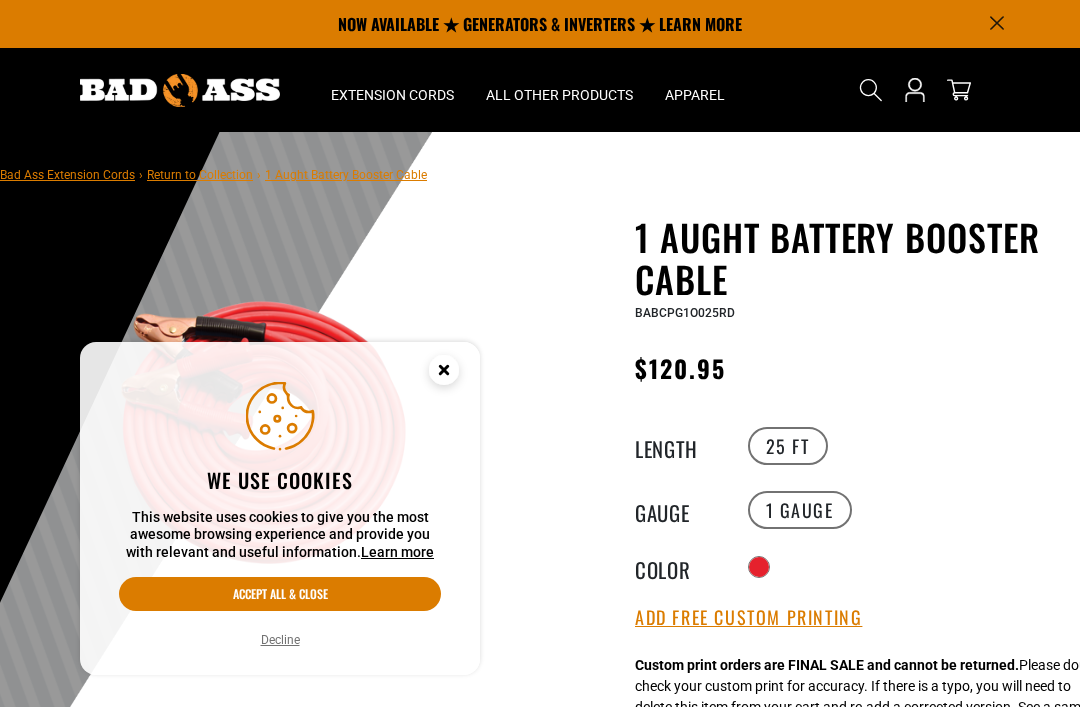 scroll, scrollTop: 0, scrollLeft: 0, axis: both 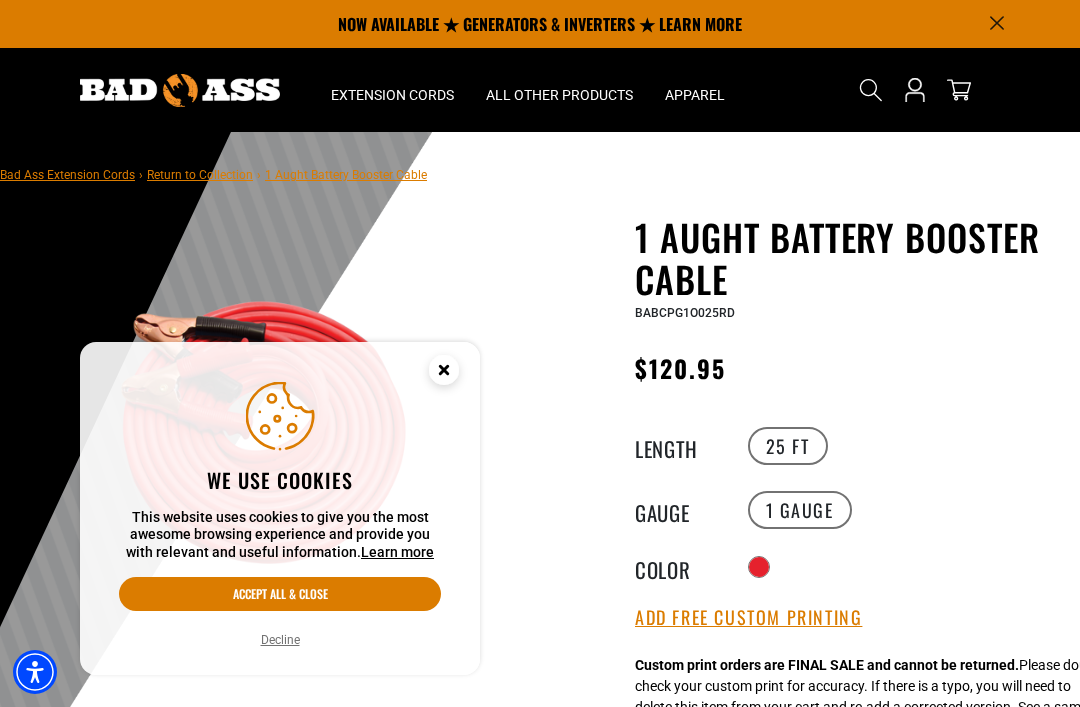 click on "Decline" at bounding box center [280, 640] 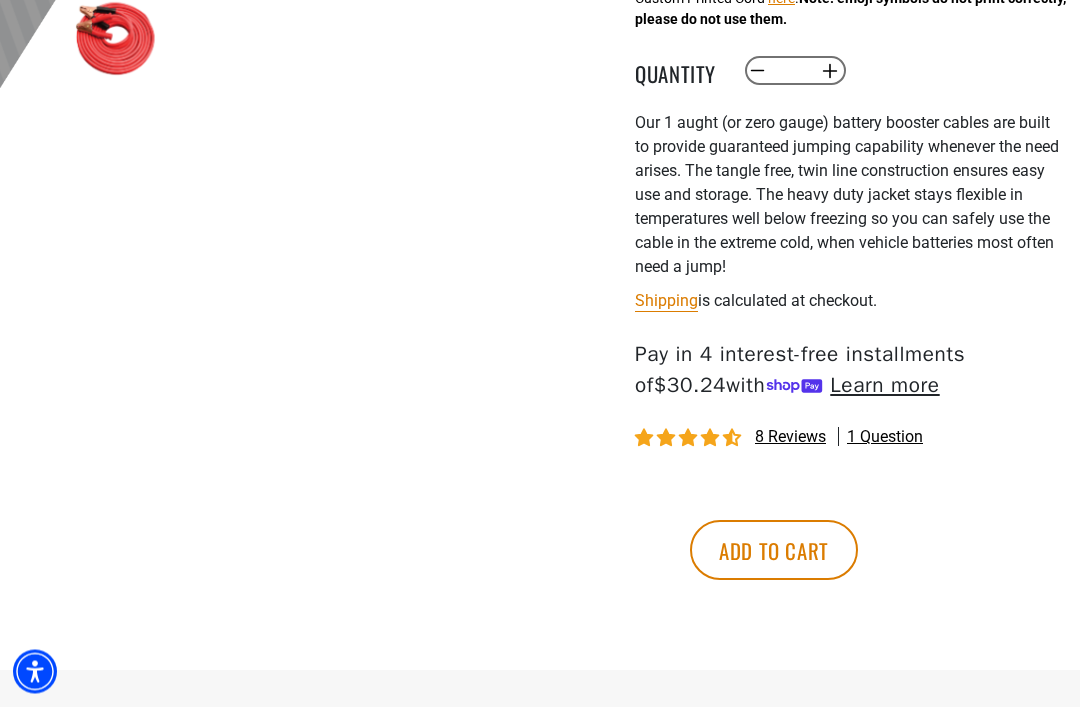 scroll, scrollTop: 735, scrollLeft: 0, axis: vertical 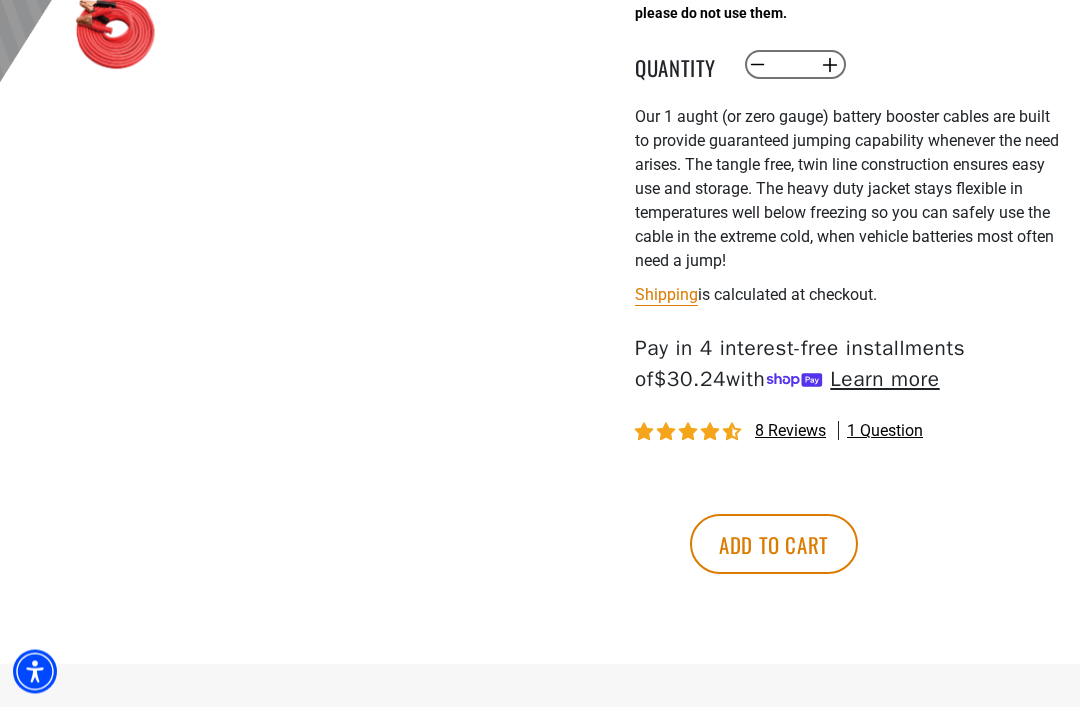 click on "1 question" at bounding box center [885, 432] 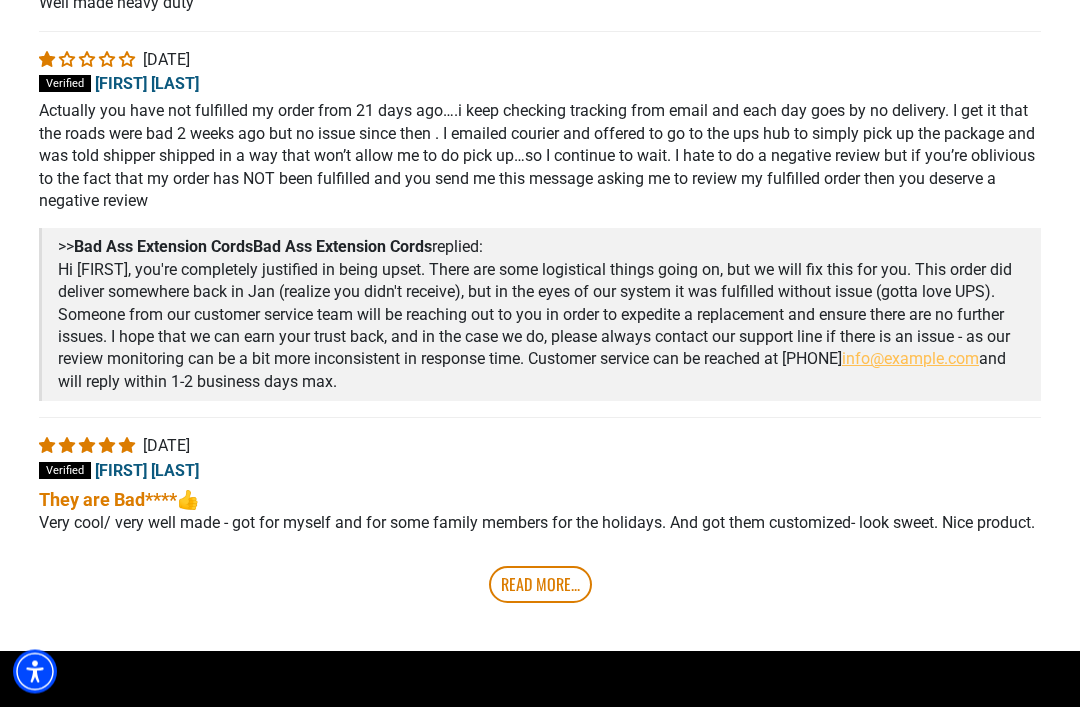 scroll, scrollTop: 4135, scrollLeft: 0, axis: vertical 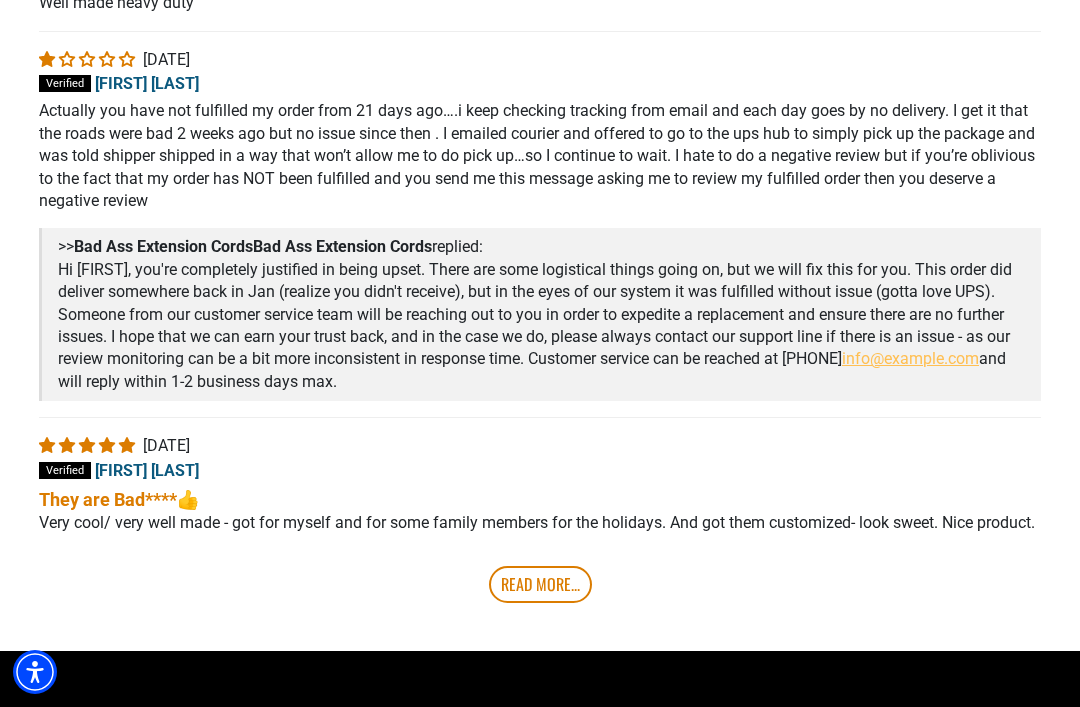 click on "Very cool/ very well made - got for myself and for some family members for the holidays.  And got them customized- look sweet.  Nice product." at bounding box center (540, 523) 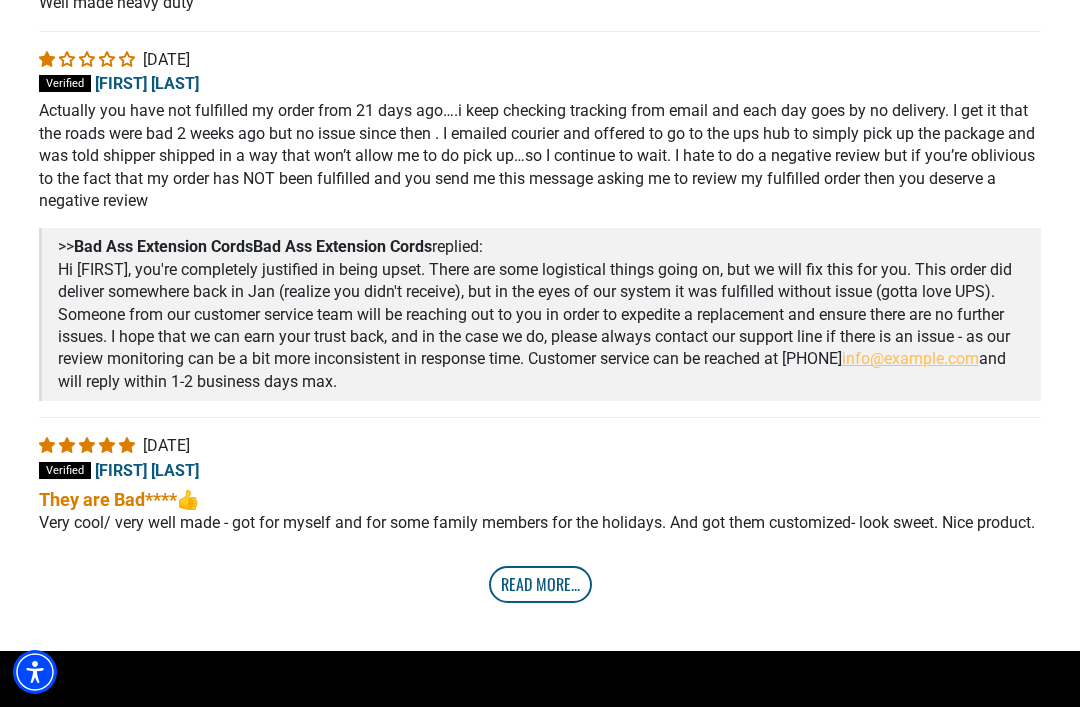 click on "Read More..." at bounding box center (540, 584) 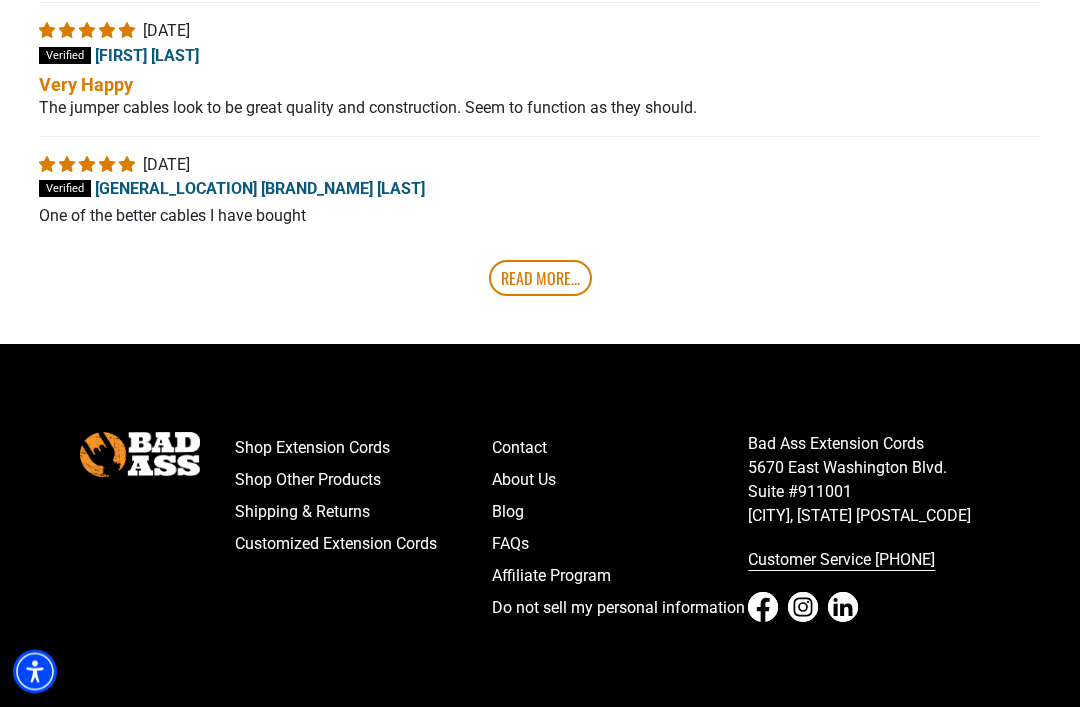 scroll, scrollTop: 4791, scrollLeft: 0, axis: vertical 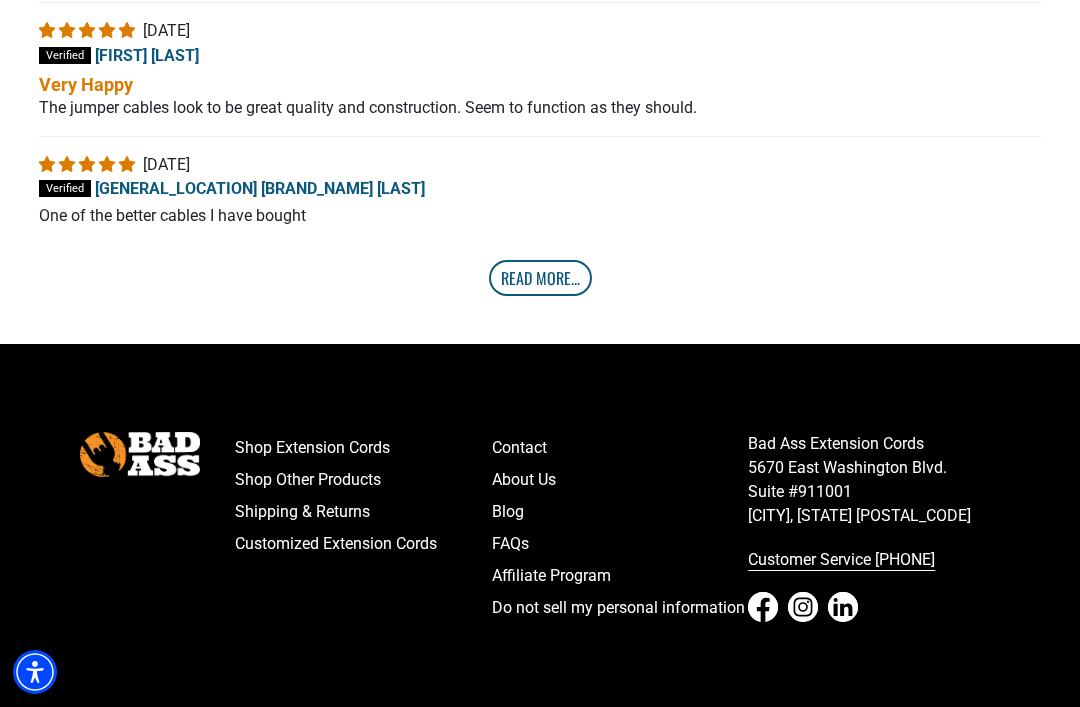 click on "Read More..." at bounding box center [540, 278] 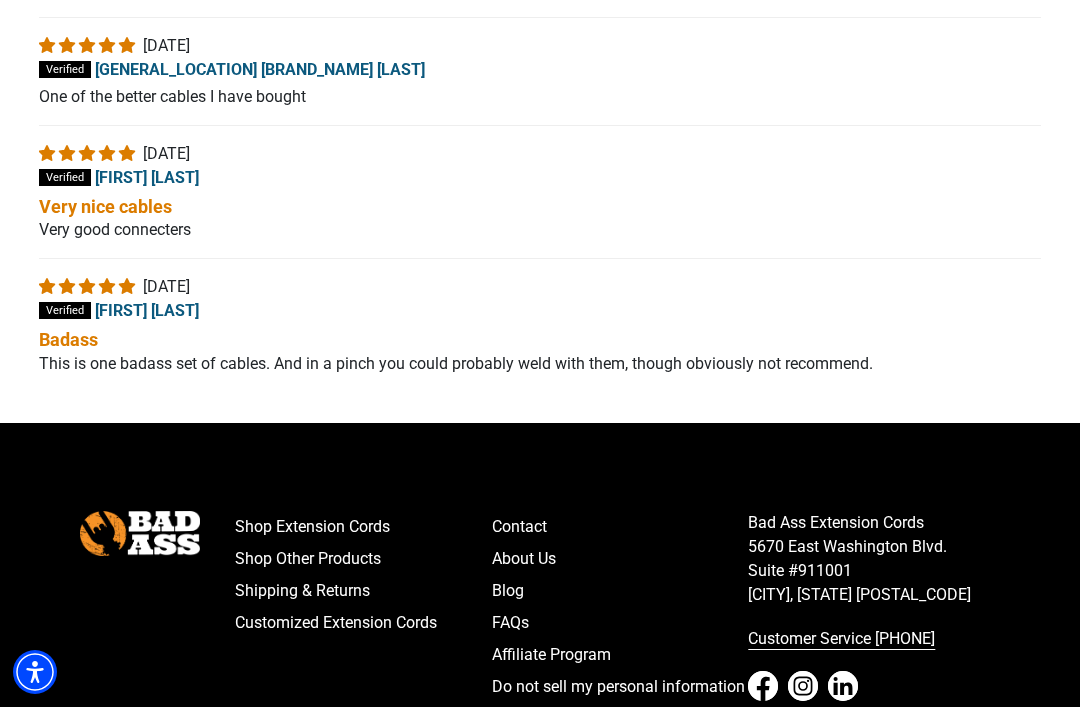 scroll, scrollTop: 4930, scrollLeft: 0, axis: vertical 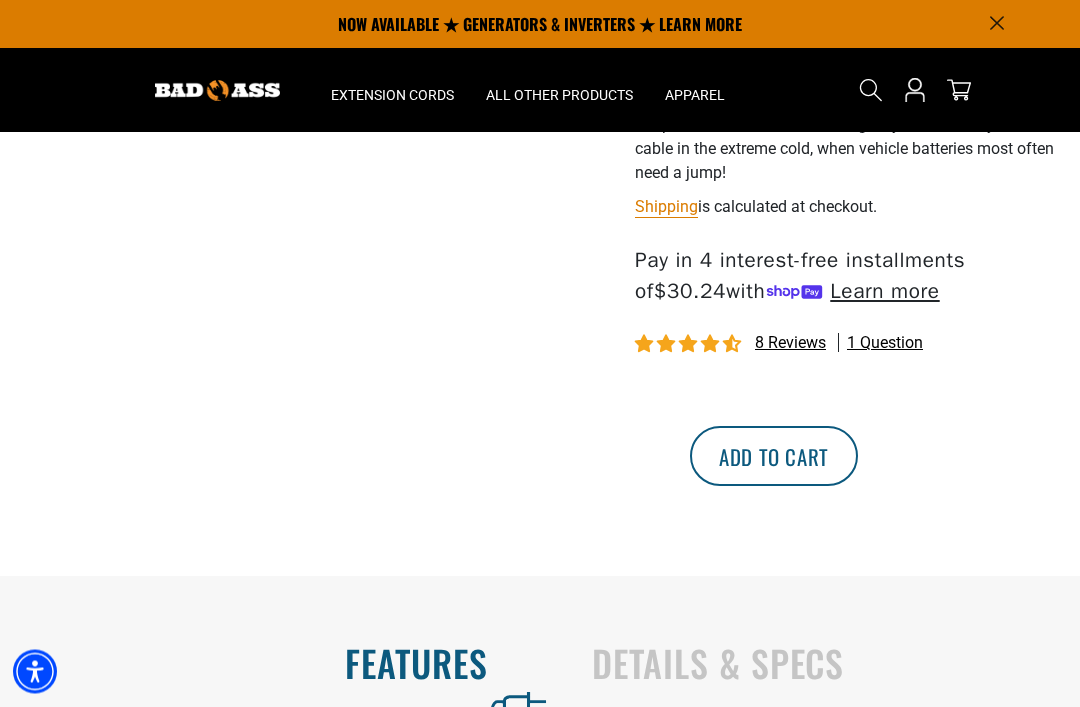 click on "Add to cart" at bounding box center (774, 457) 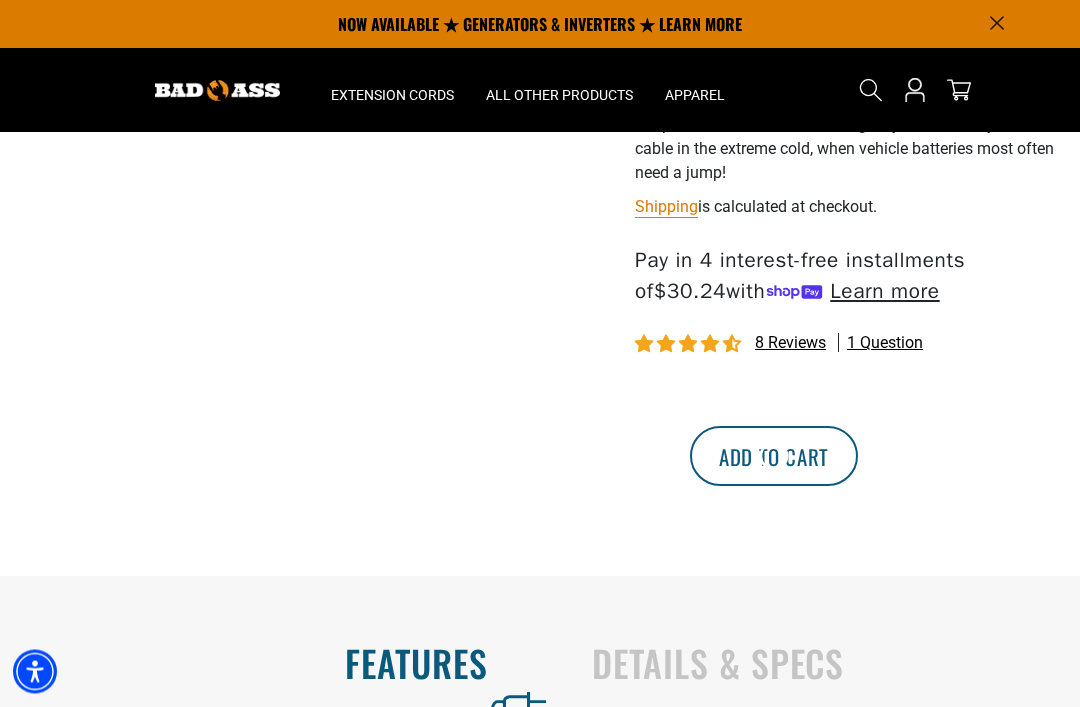 scroll, scrollTop: 824, scrollLeft: 0, axis: vertical 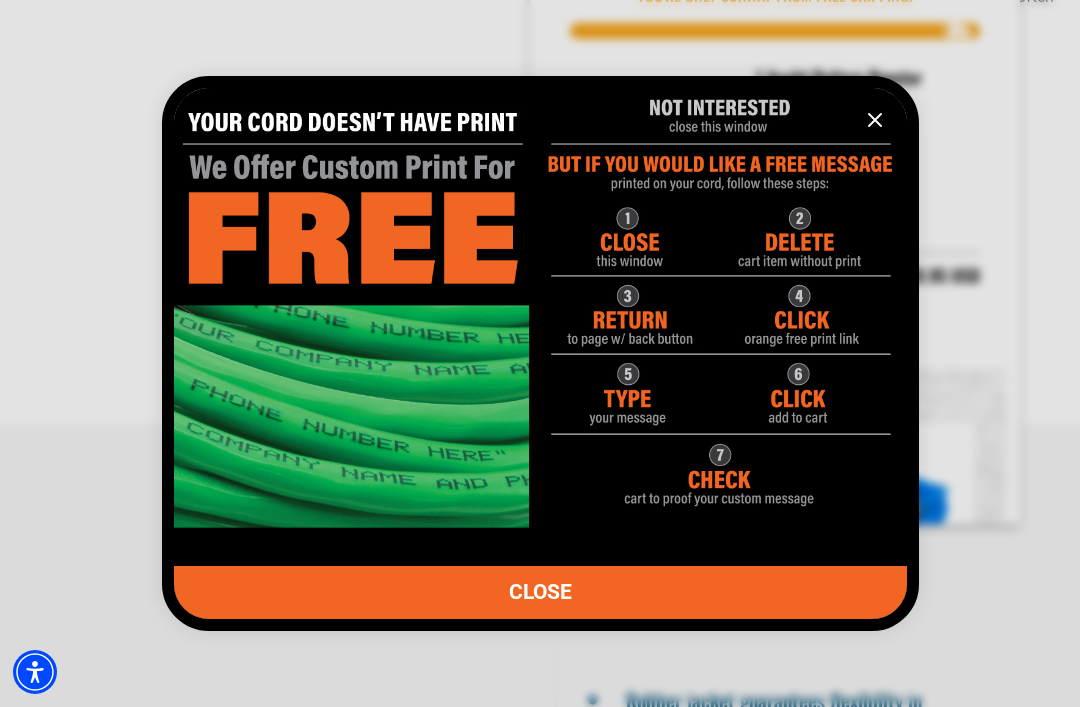 click on "CLOSE" at bounding box center (540, 592) 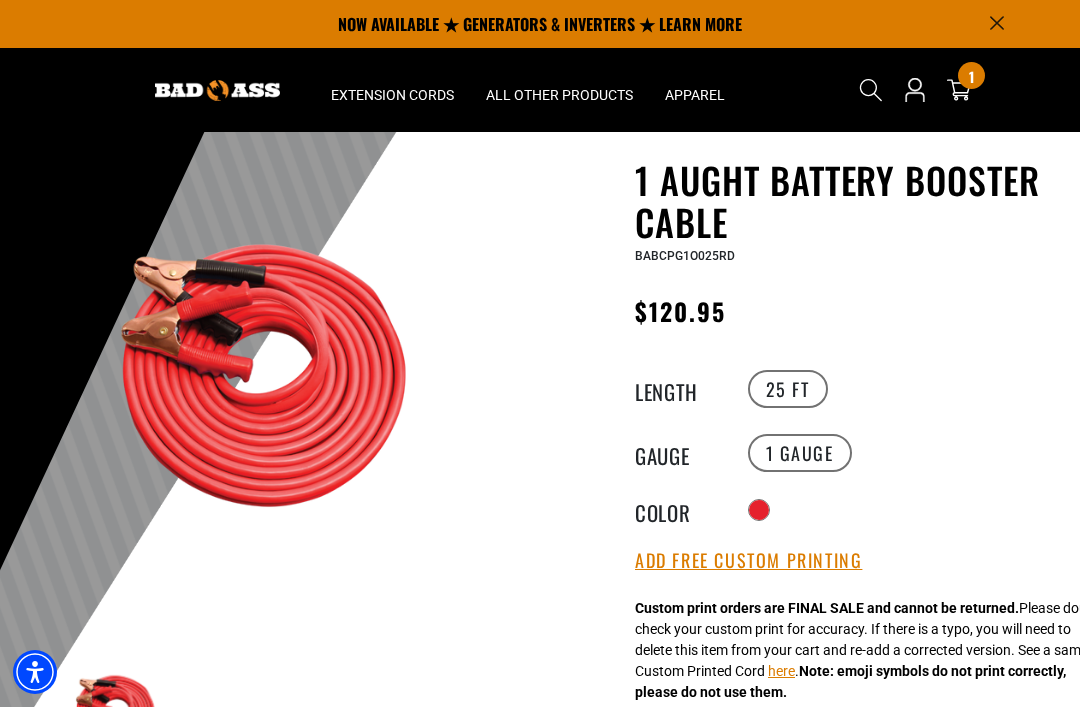 scroll, scrollTop: 55, scrollLeft: 0, axis: vertical 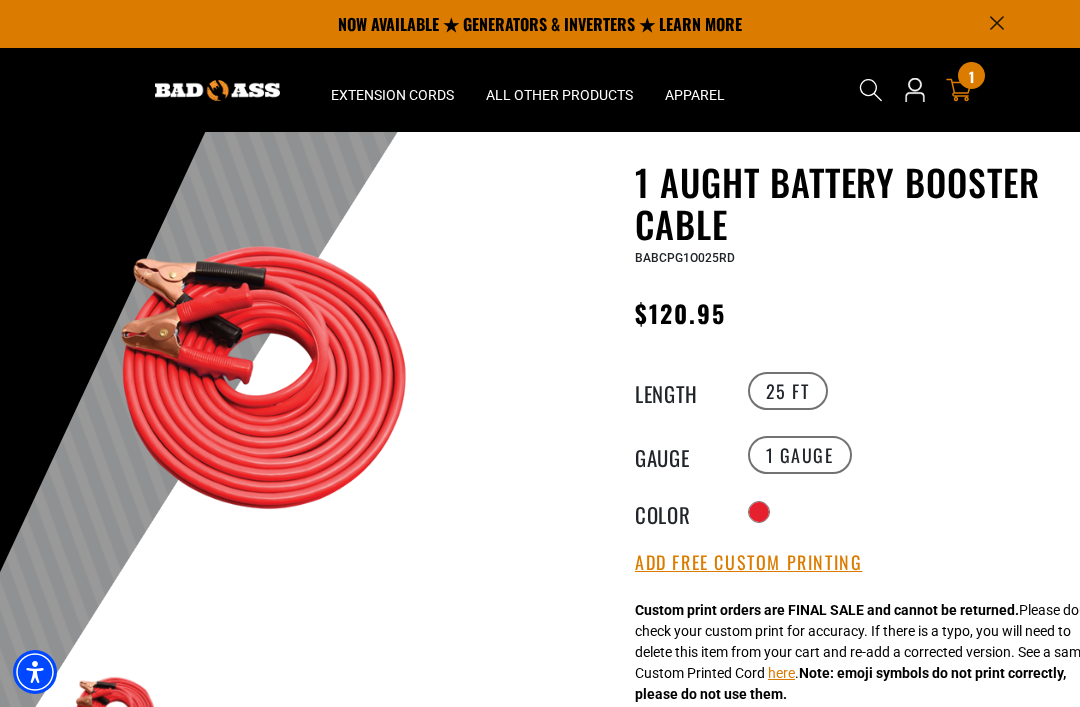 click on "1" at bounding box center [971, 76] 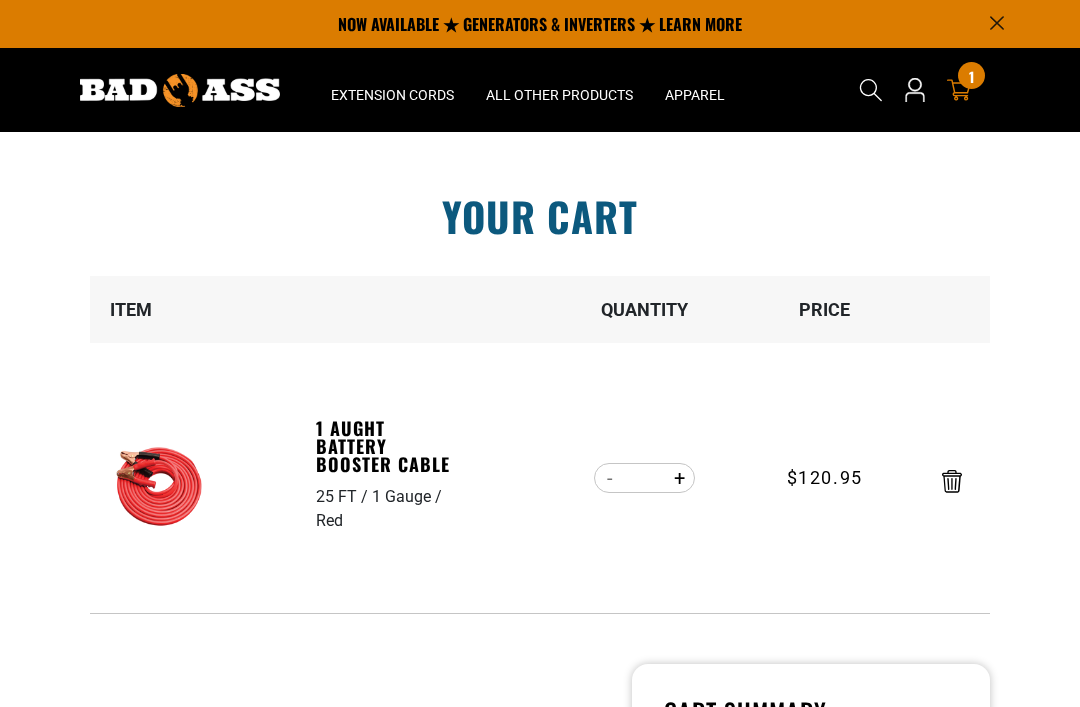 scroll, scrollTop: 0, scrollLeft: 0, axis: both 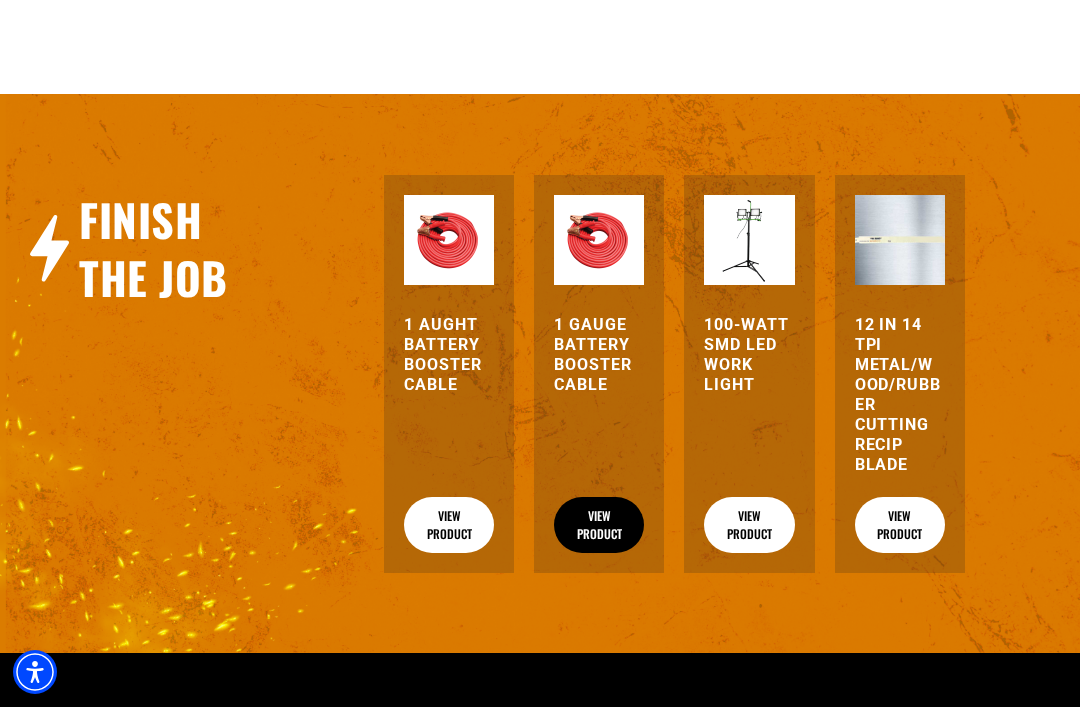 click on "View Product" at bounding box center [599, 525] 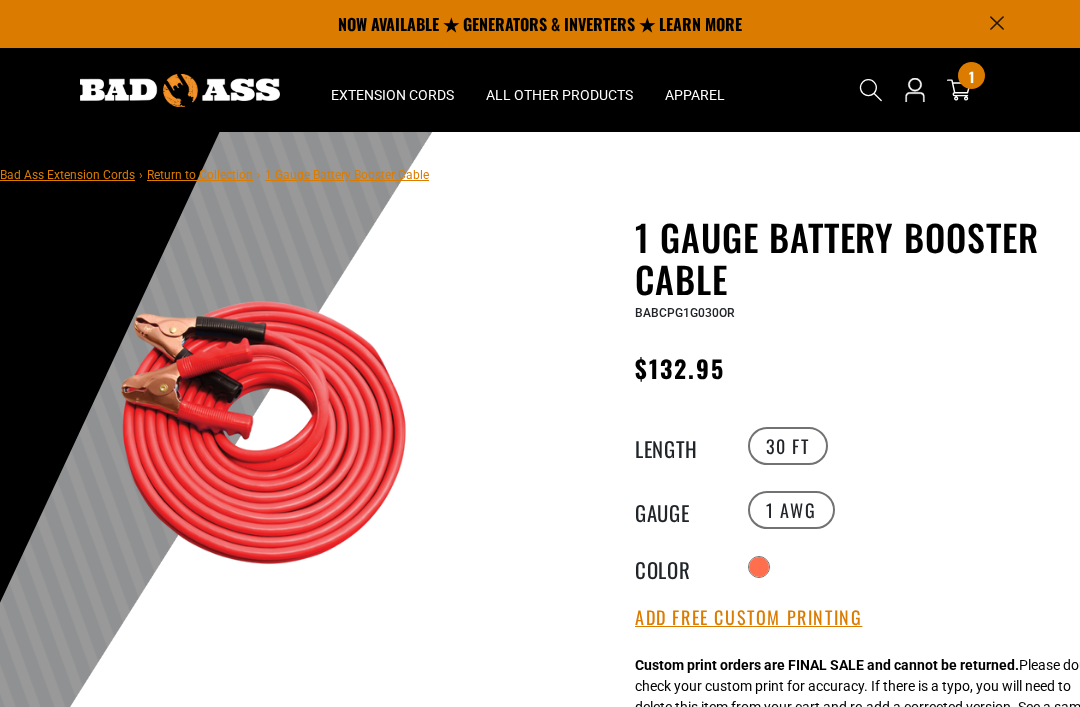 scroll, scrollTop: 0, scrollLeft: 0, axis: both 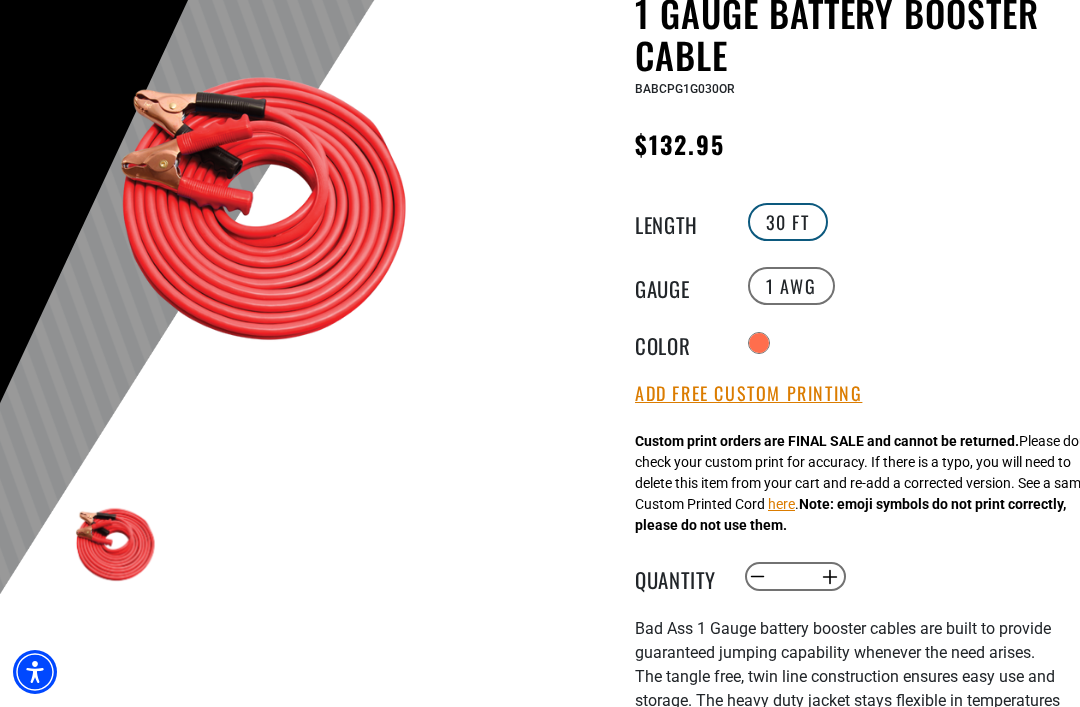 click on "30 FT" at bounding box center (788, 222) 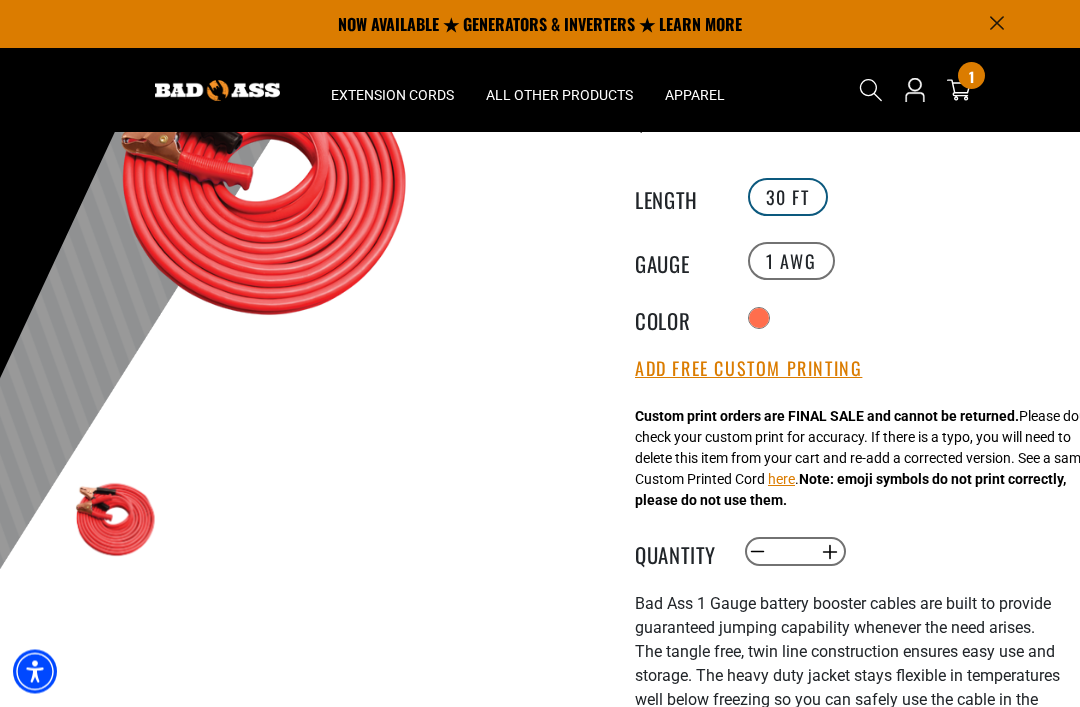 scroll, scrollTop: 0, scrollLeft: 0, axis: both 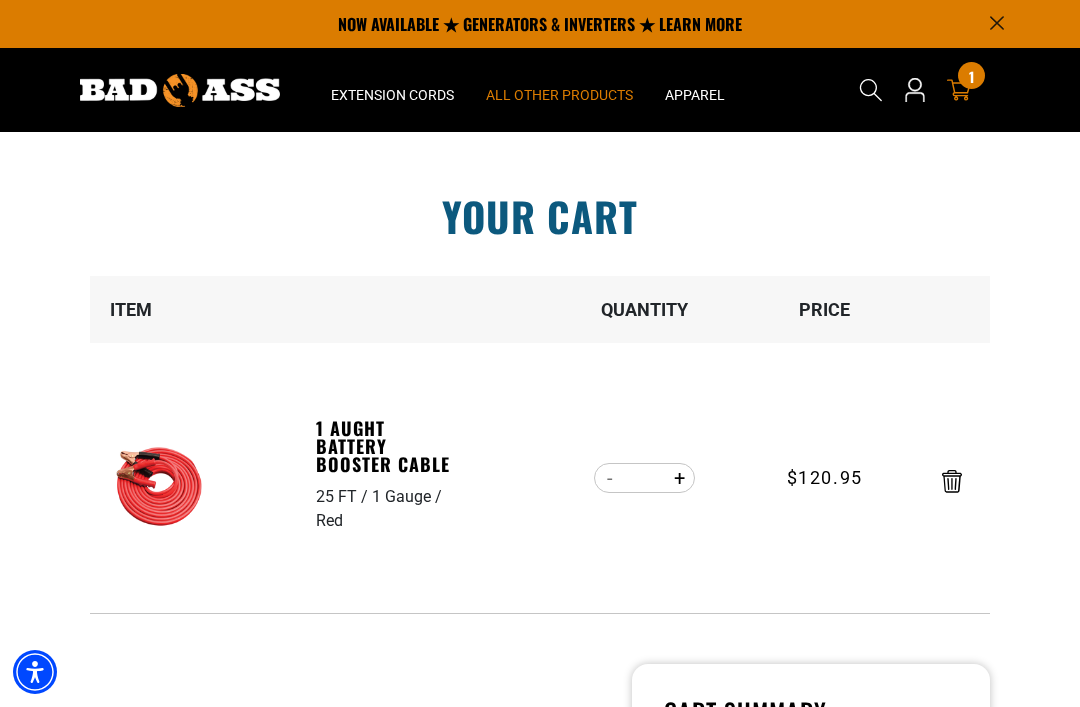 click on "All Other Products" at bounding box center [559, 95] 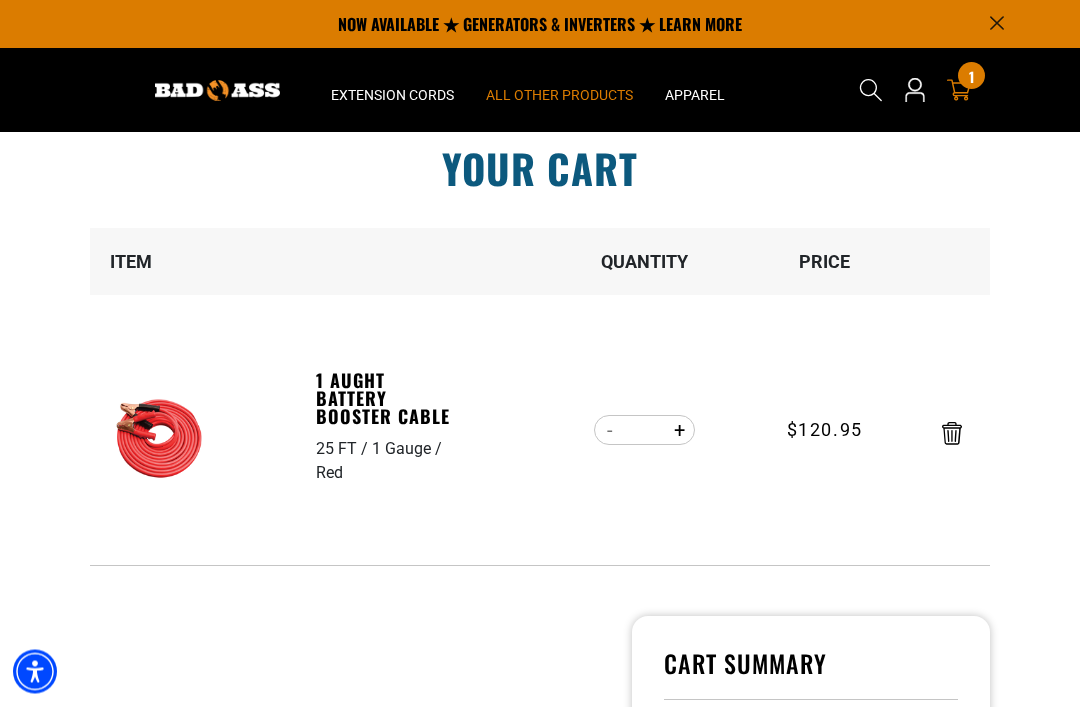 scroll, scrollTop: 0, scrollLeft: 0, axis: both 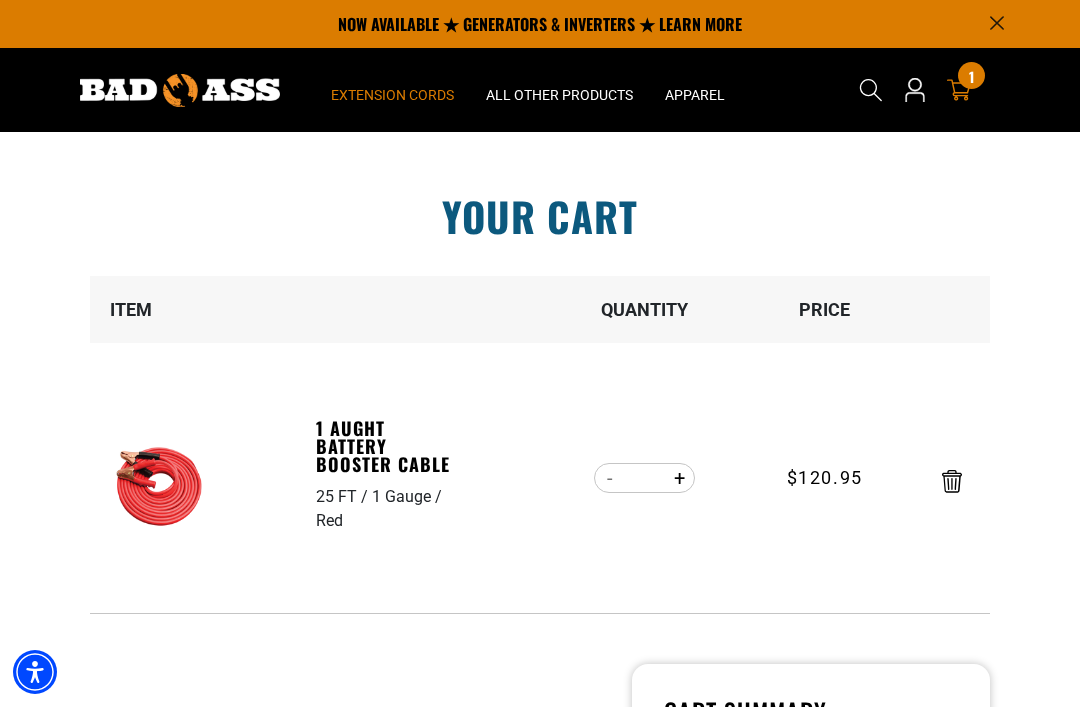 click on "Extension Cords" at bounding box center (392, 95) 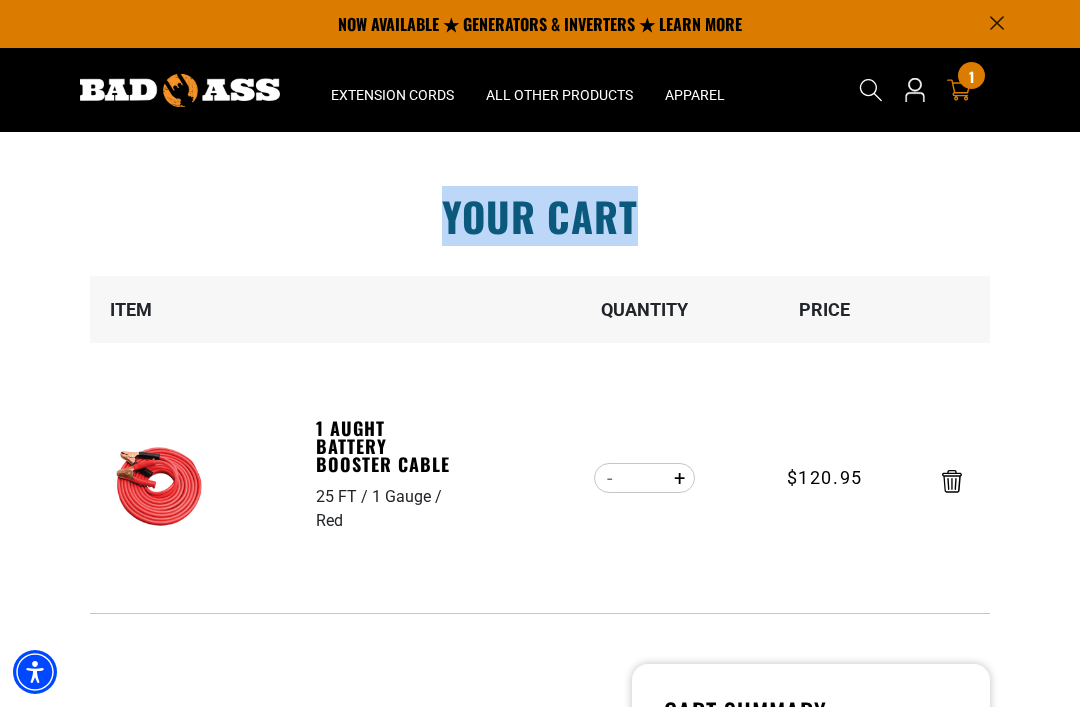 click on "Item
Quantity
Price
1 Aught Battery Booster Cable 25 FT 1 Gauge Red
1 Aught Battery Booster Cable 25 FT 1 Gauge Red
*" at bounding box center [540, 444] 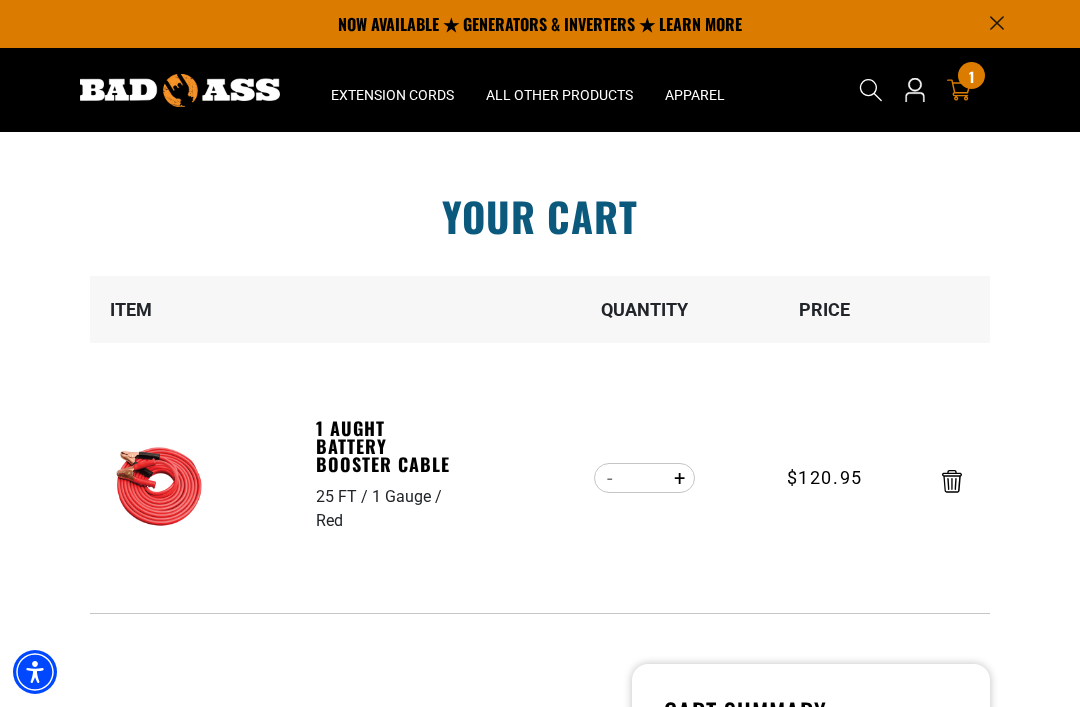 click on "Quantity" at bounding box center (645, 309) 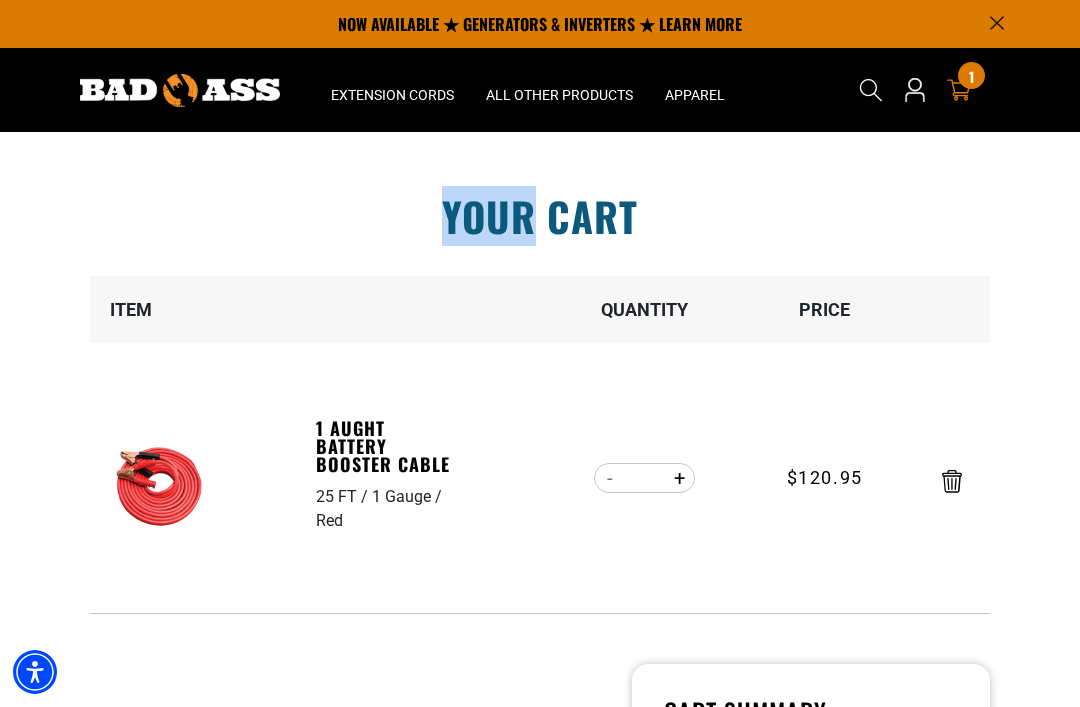 click on "Item
Quantity
Price
1 Aught Battery Booster Cable 25 FT 1 Gauge Red
1 Aught Battery Booster Cable 25 FT 1 Gauge Red
*" at bounding box center (540, 444) 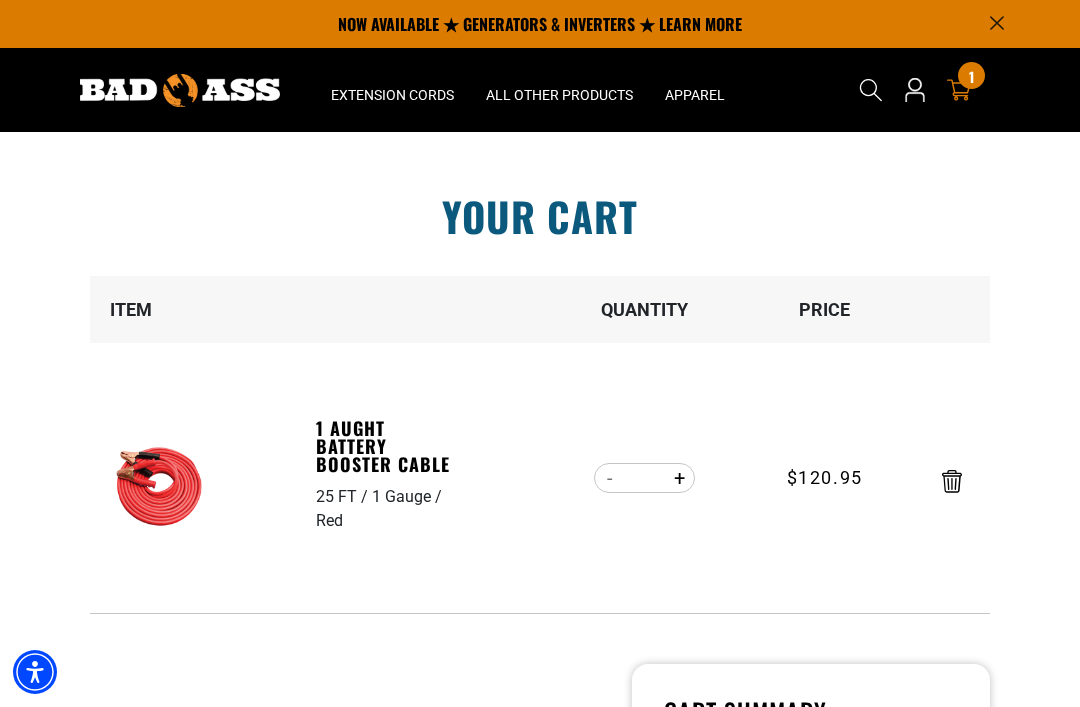 click on "Item
Quantity
Price
1 Aught Battery Booster Cable 25 FT 1 Gauge Red
1 Aught Battery Booster Cable 25 FT 1 Gauge Red
*" at bounding box center [540, 444] 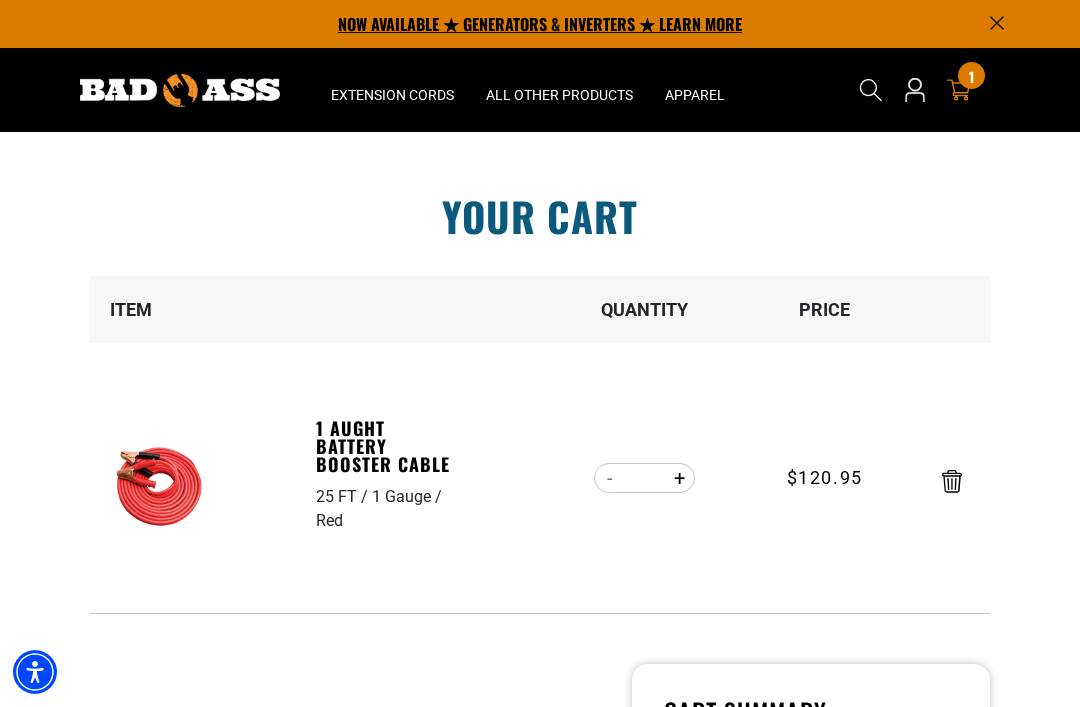 click on "NOW AVAILABLE ★ GENERATORS & INVERTERS ★ LEARN MORE" at bounding box center [540, 24] 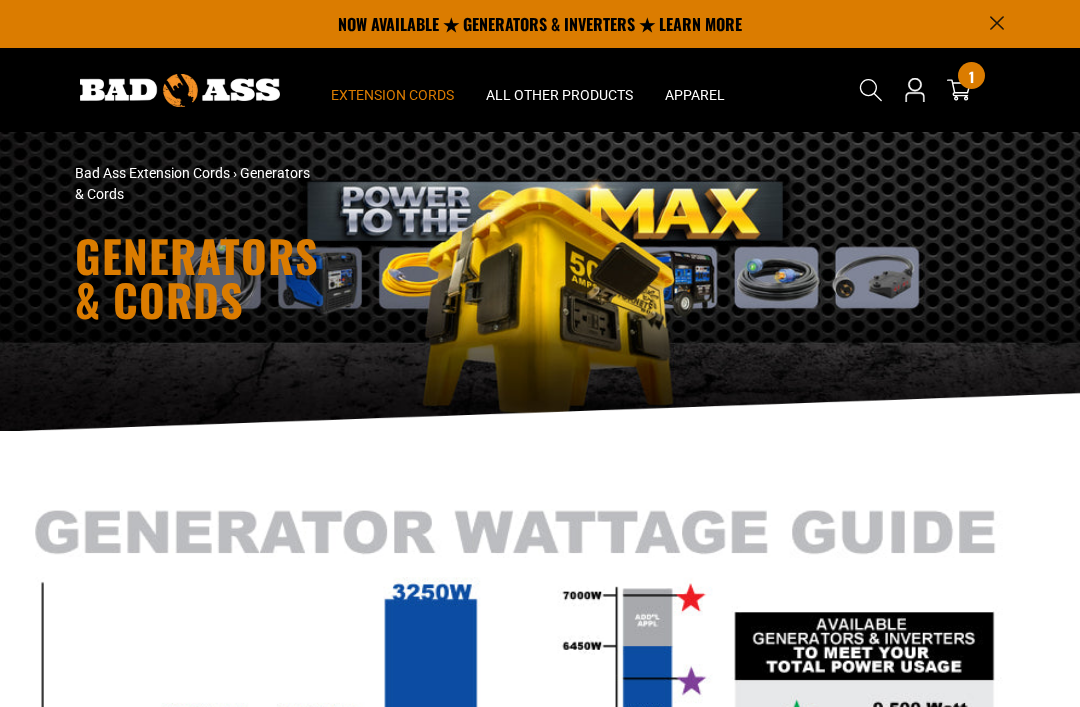 scroll, scrollTop: 0, scrollLeft: 0, axis: both 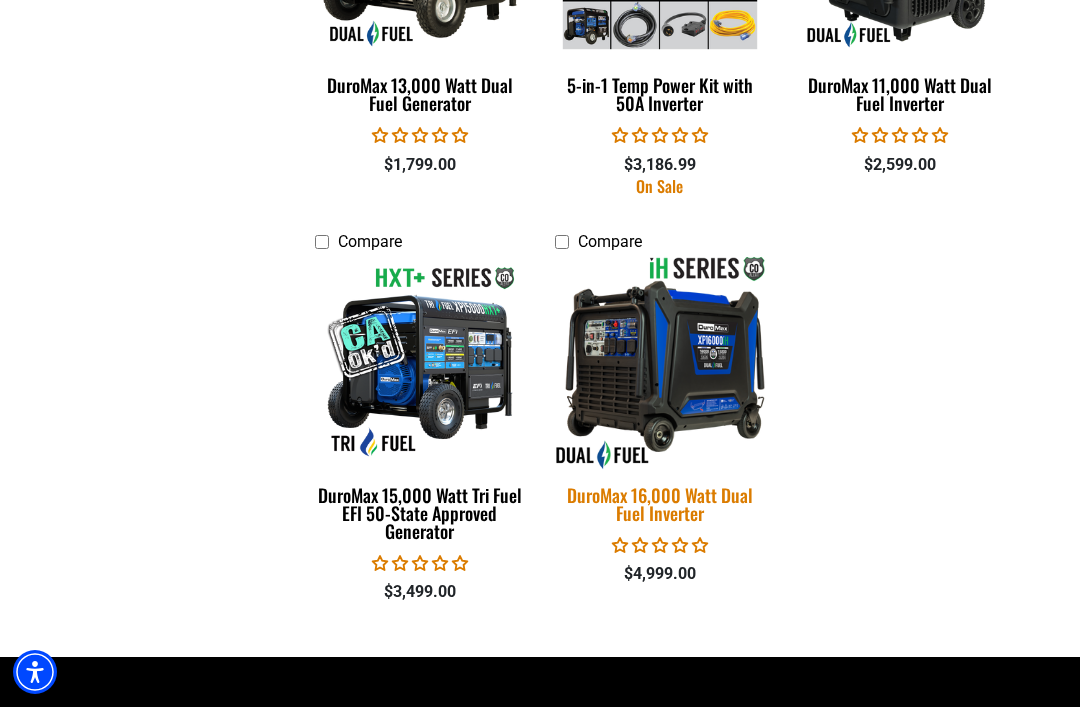 click on "DuroMax 16,000 Watt Dual Fuel Inverter" at bounding box center (660, 504) 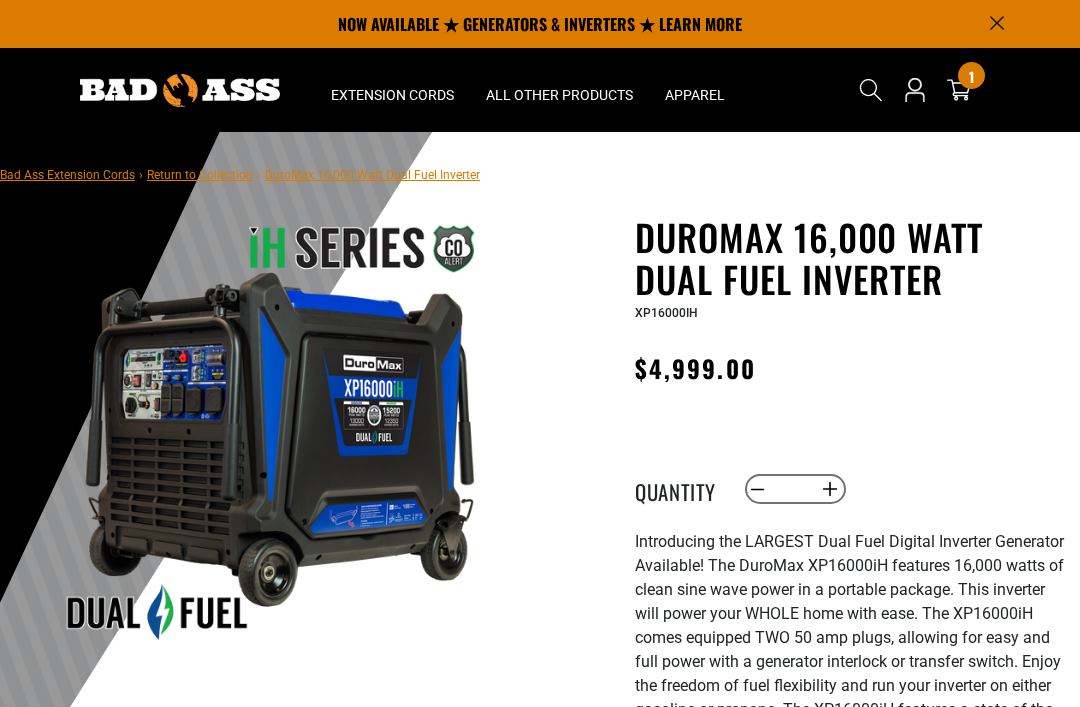 scroll, scrollTop: 0, scrollLeft: 0, axis: both 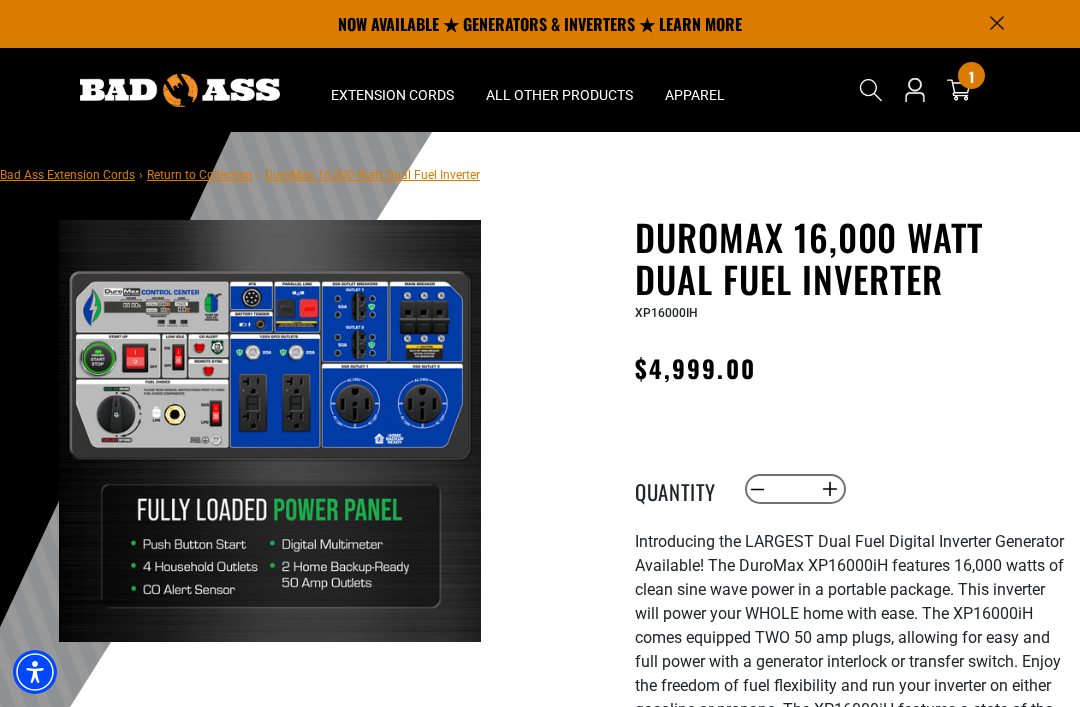 click 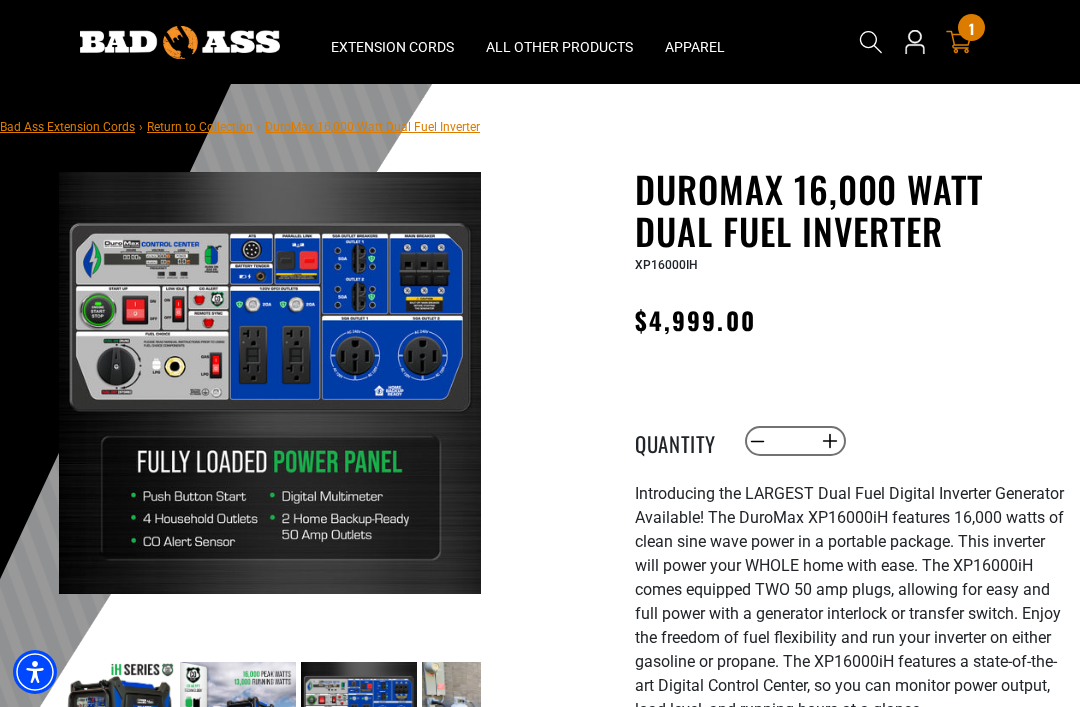 click 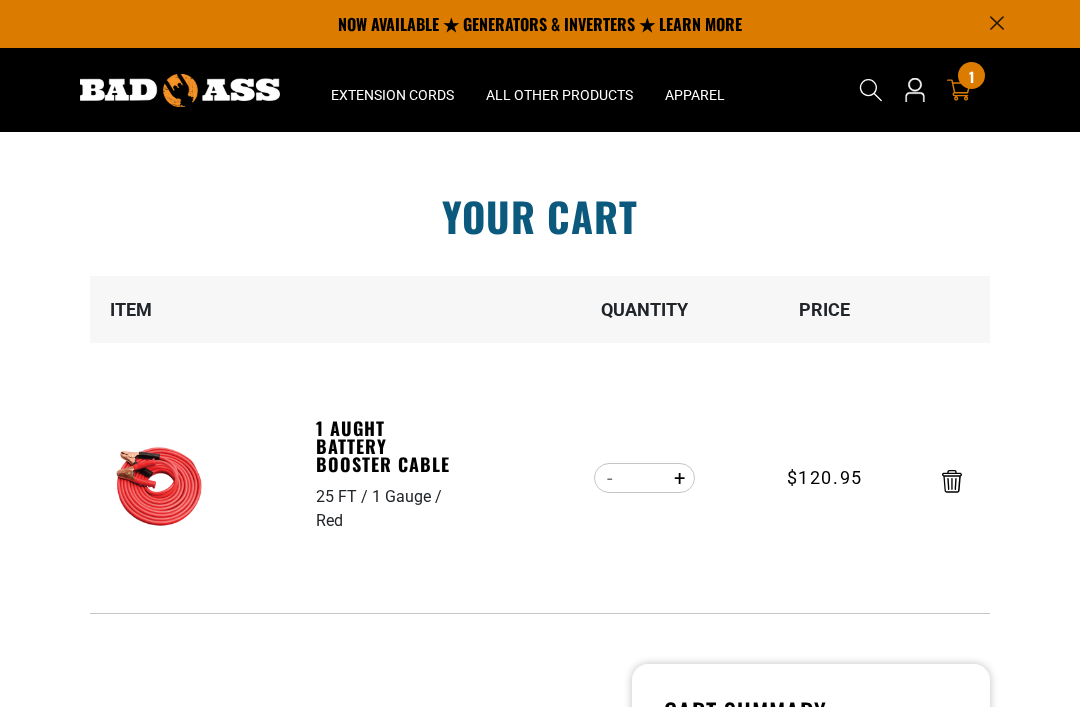 scroll, scrollTop: 0, scrollLeft: 0, axis: both 